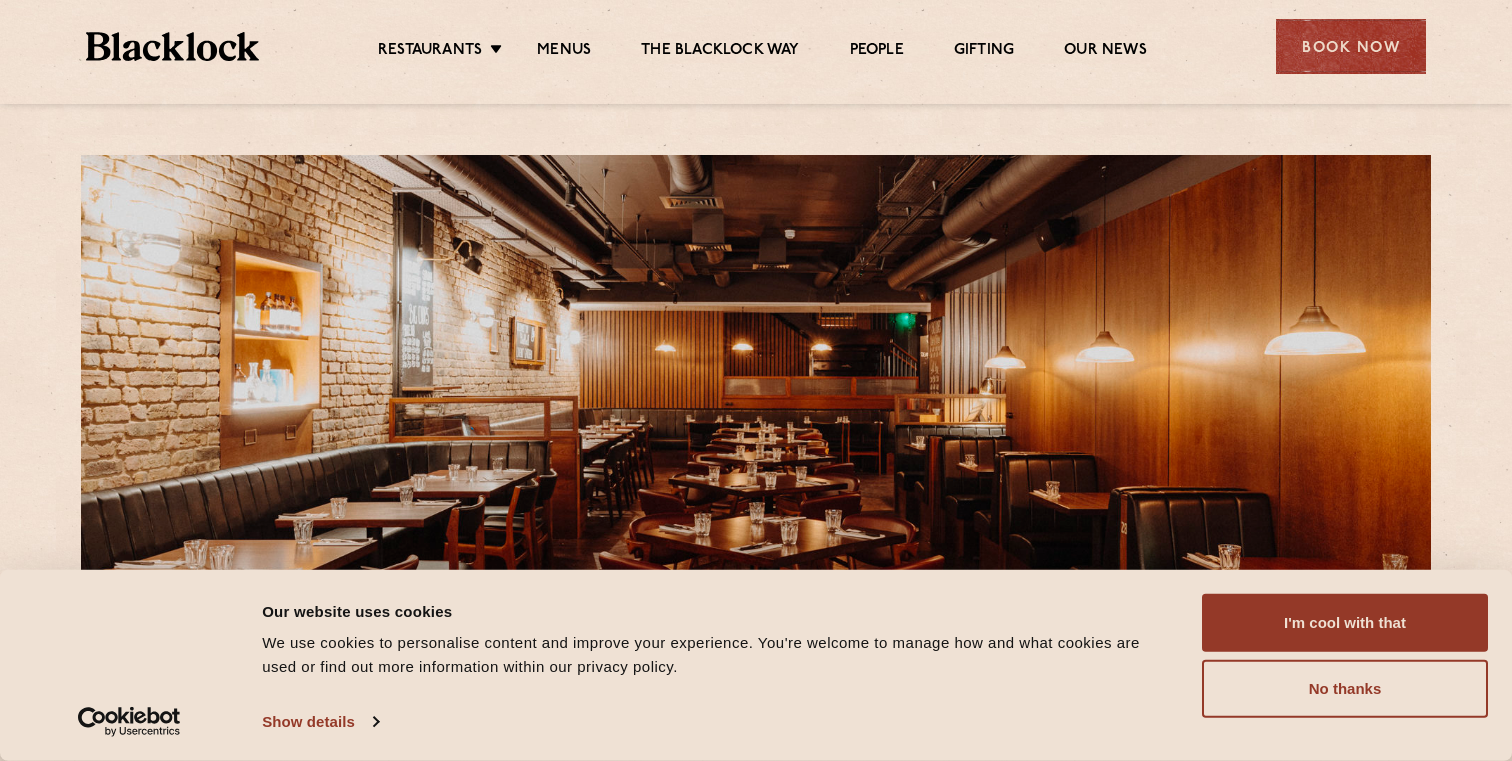 scroll, scrollTop: 0, scrollLeft: 0, axis: both 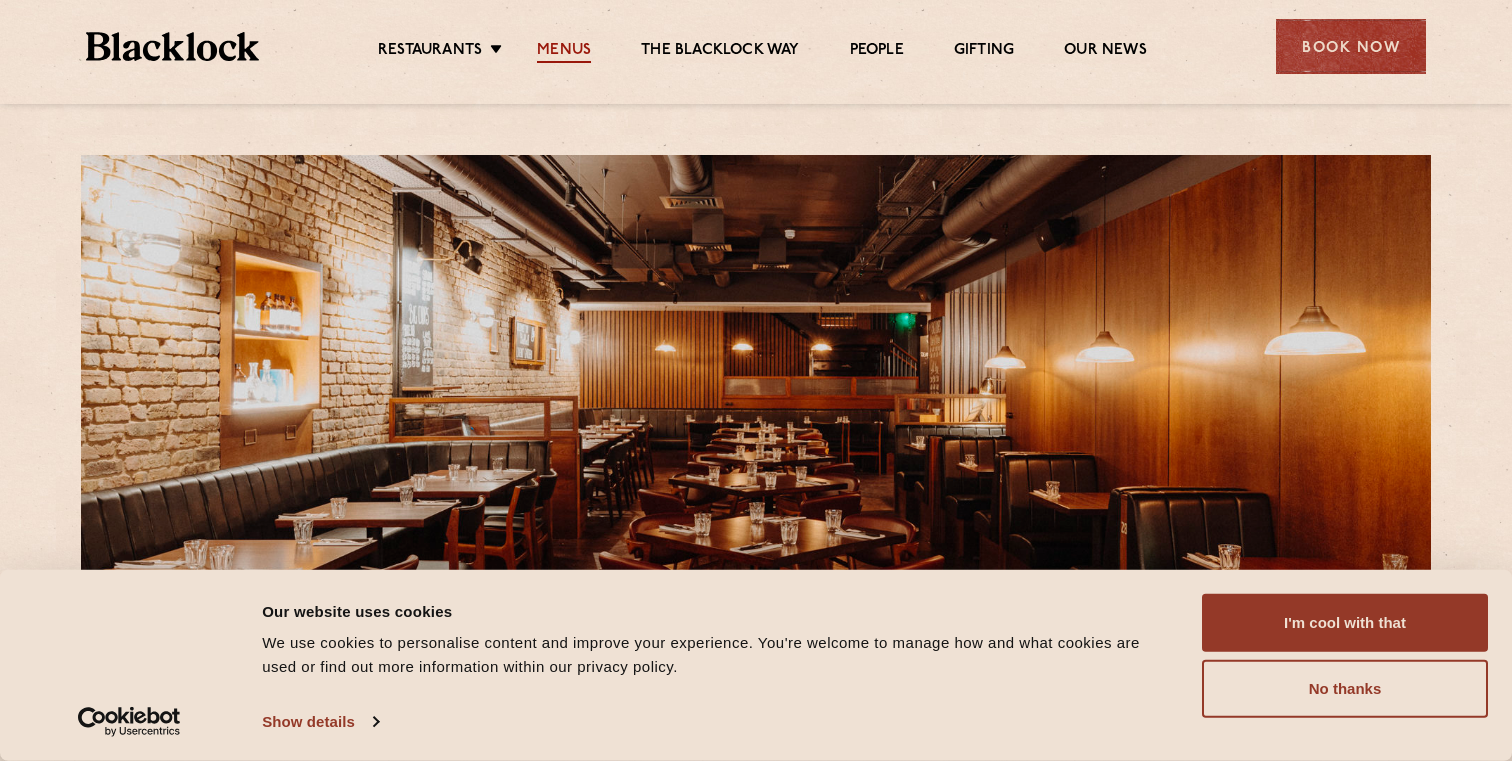 click on "Menus" at bounding box center (564, 52) 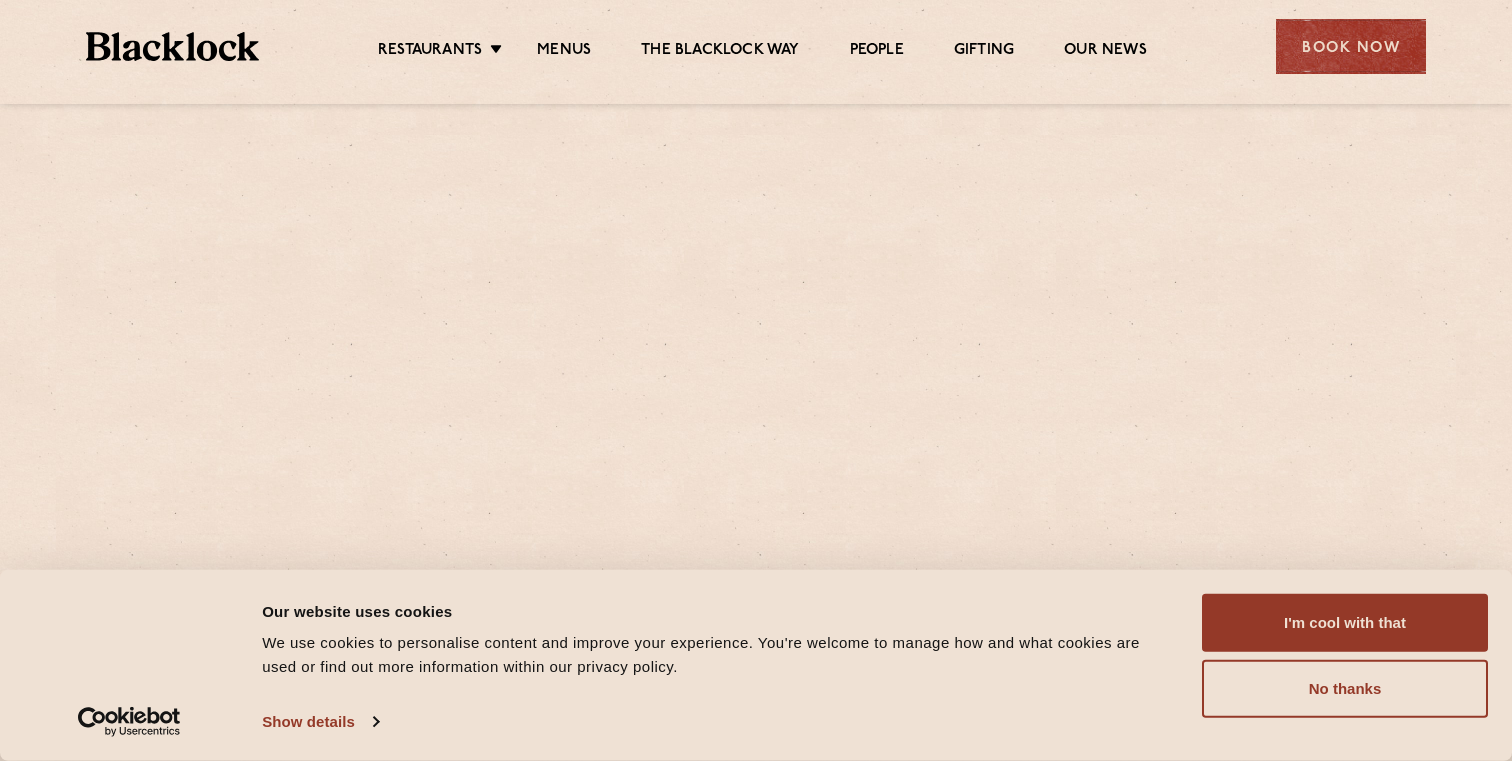 scroll, scrollTop: 0, scrollLeft: 0, axis: both 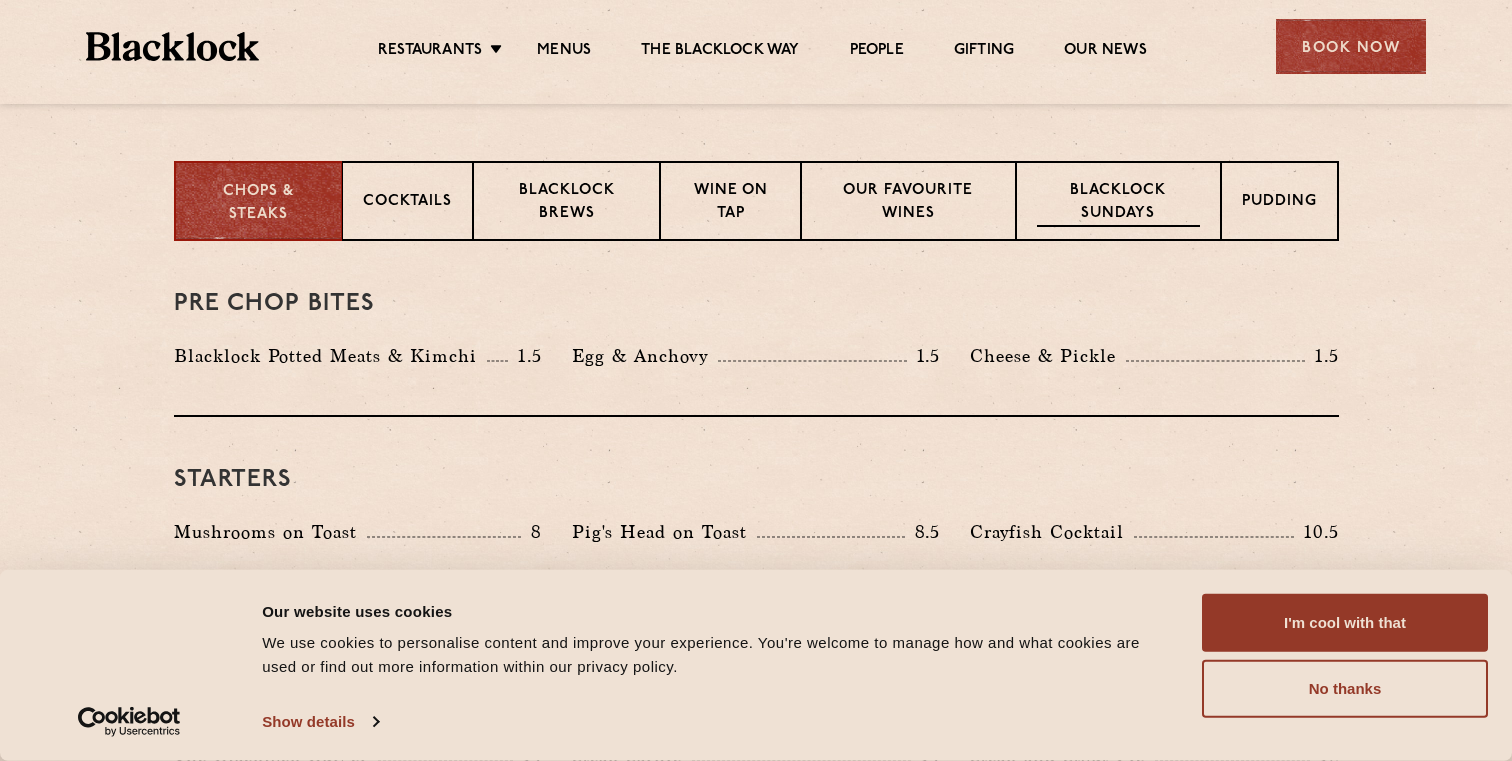 click on "Blacklock Sundays" at bounding box center [1118, 203] 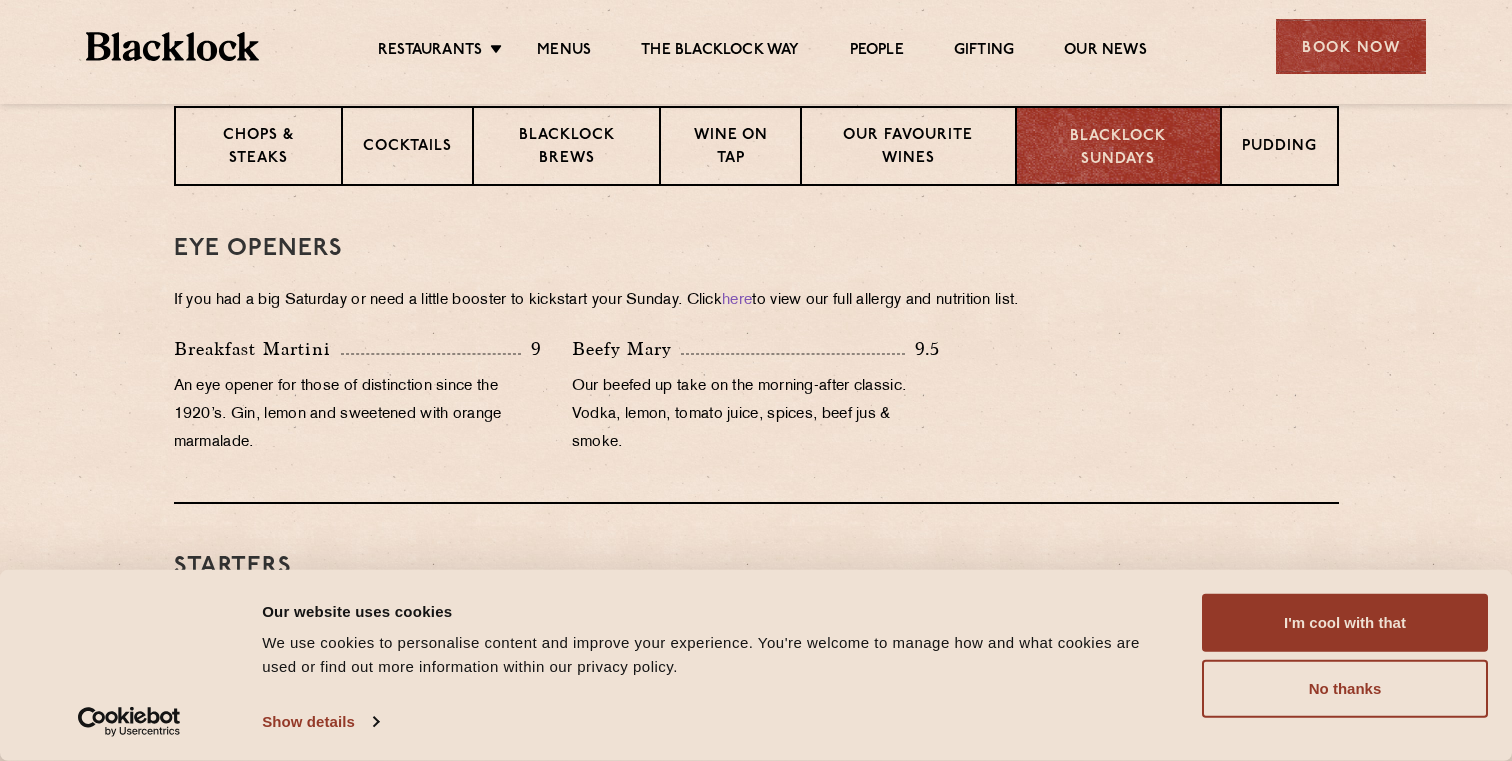 scroll, scrollTop: 828, scrollLeft: 0, axis: vertical 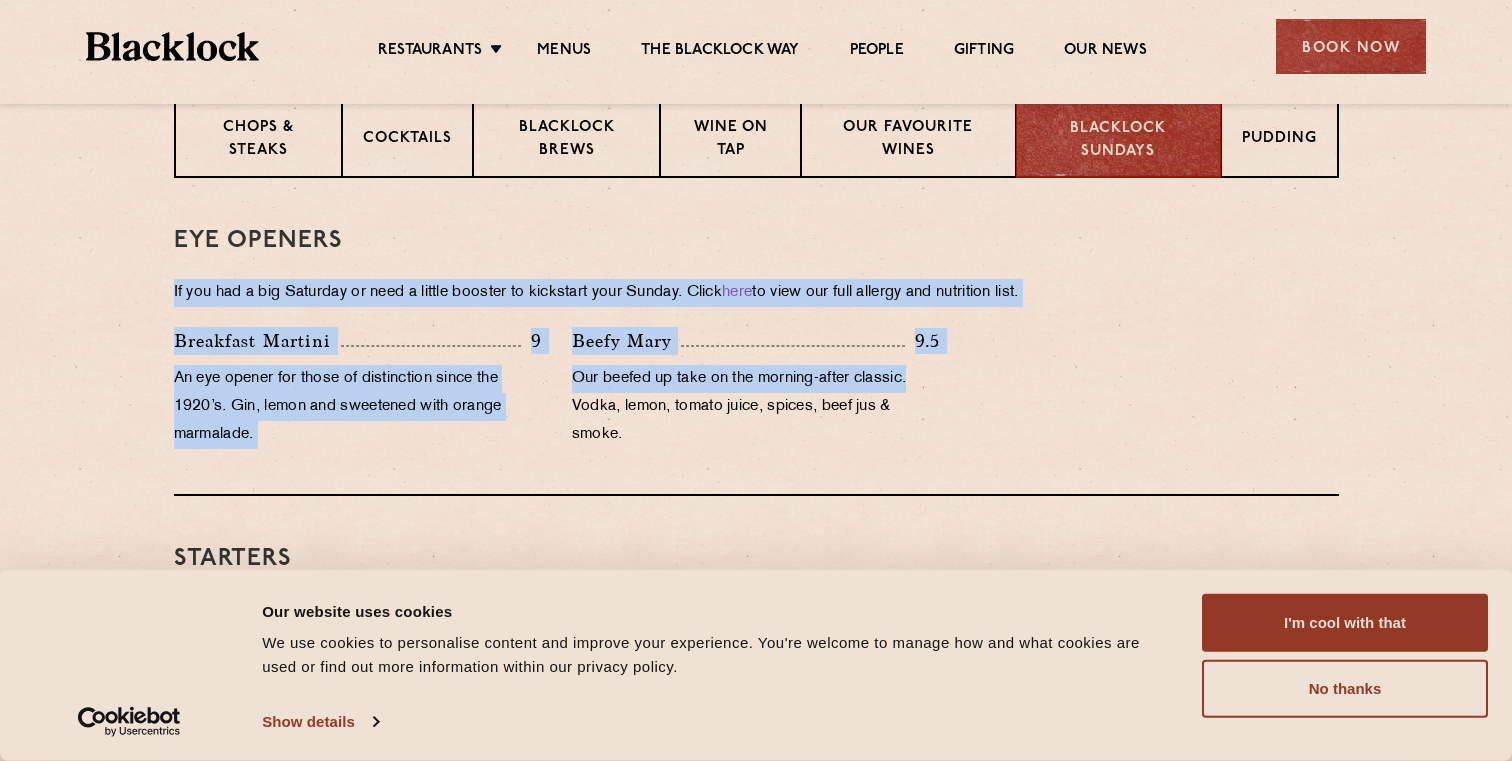 drag, startPoint x: 972, startPoint y: 252, endPoint x: 974, endPoint y: 374, distance: 122.016396 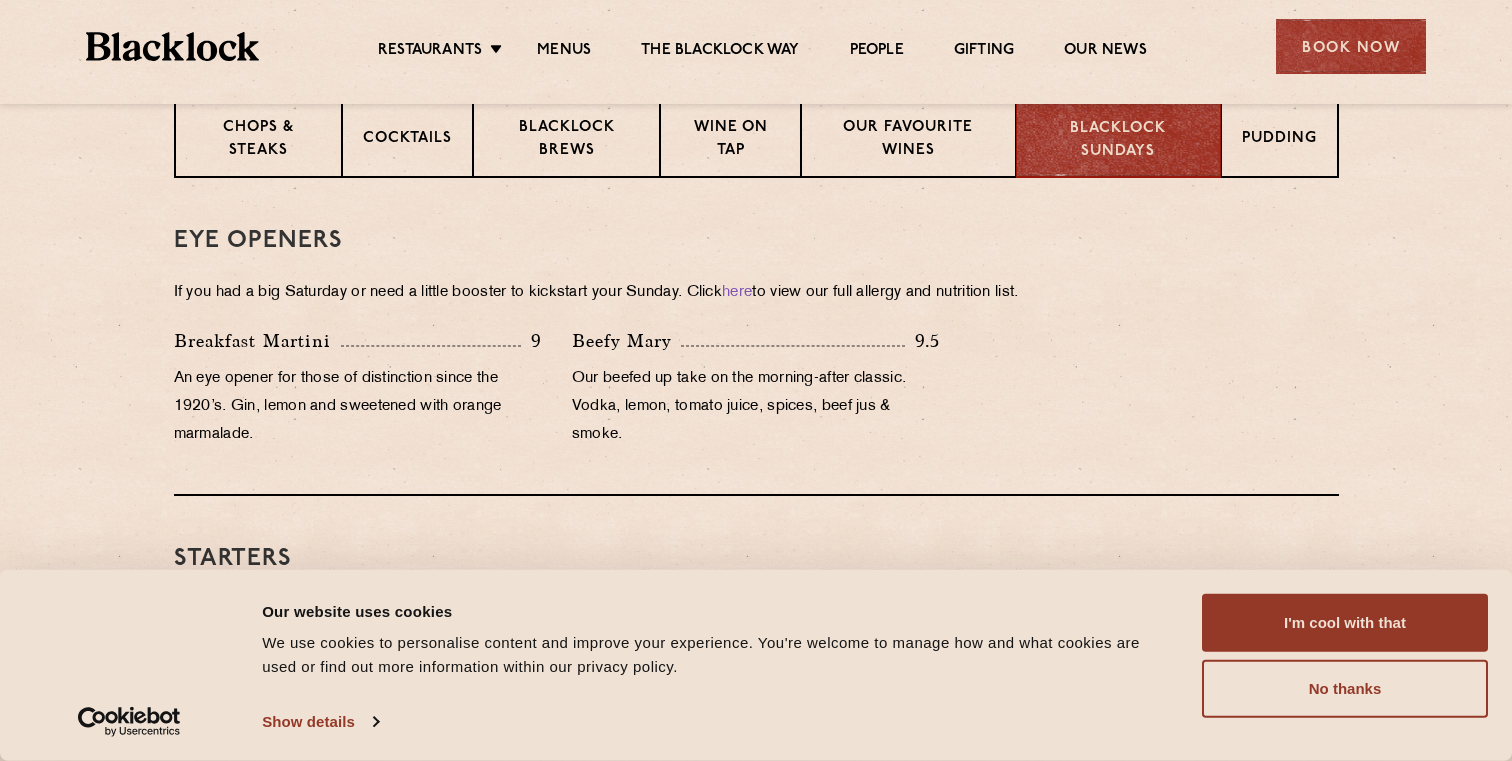click on "Breakfast Martini 9 An eye opener for those of distinction since the 1920’s. Gin, lemon and sweetened with orange marmalade. Beefy Mary 9.5 Our beefed up take on the morning-after classic. Vodka, lemon, tomato juice, spices, beef jus & smoke." at bounding box center (756, 393) 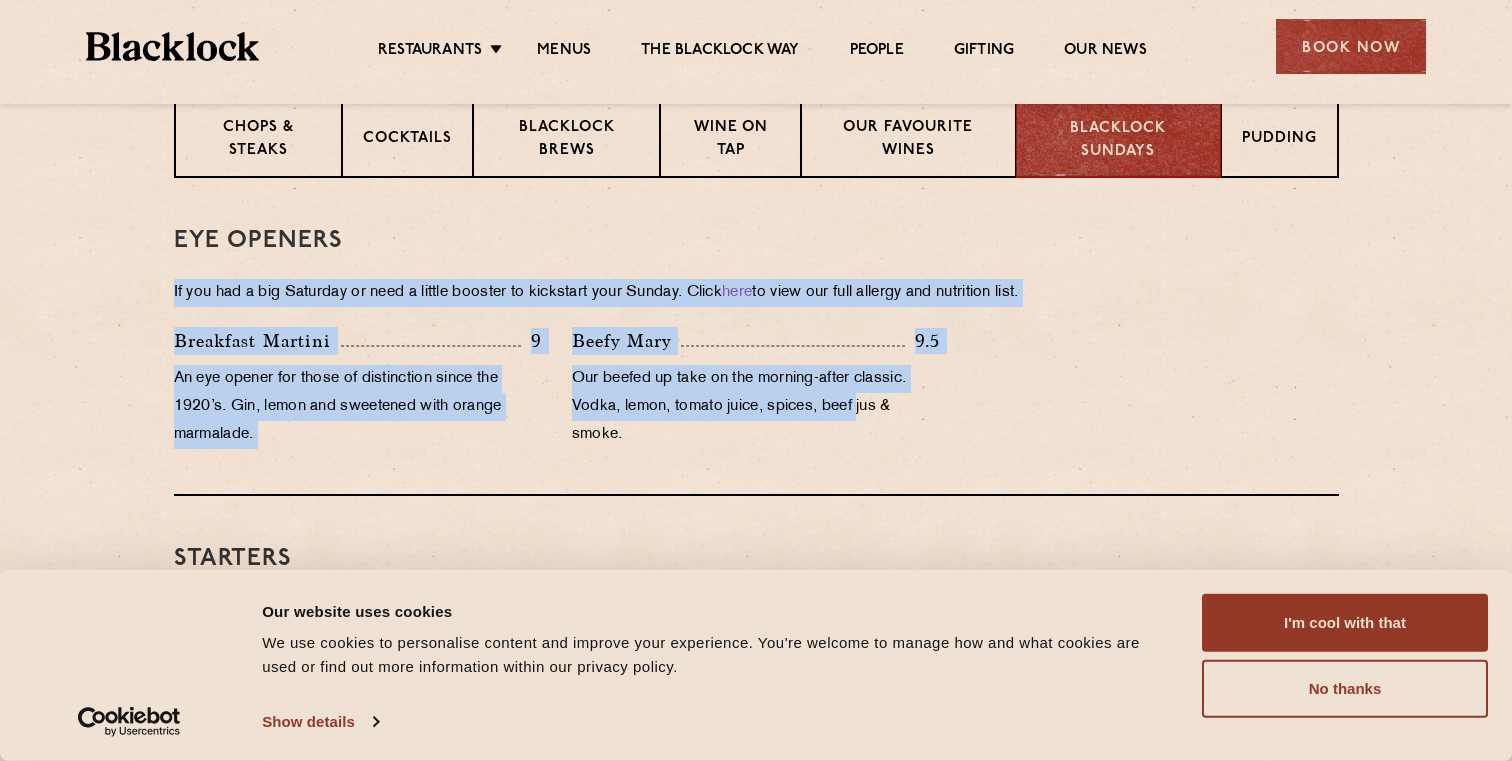 drag, startPoint x: 862, startPoint y: 274, endPoint x: 863, endPoint y: 444, distance: 170.00294 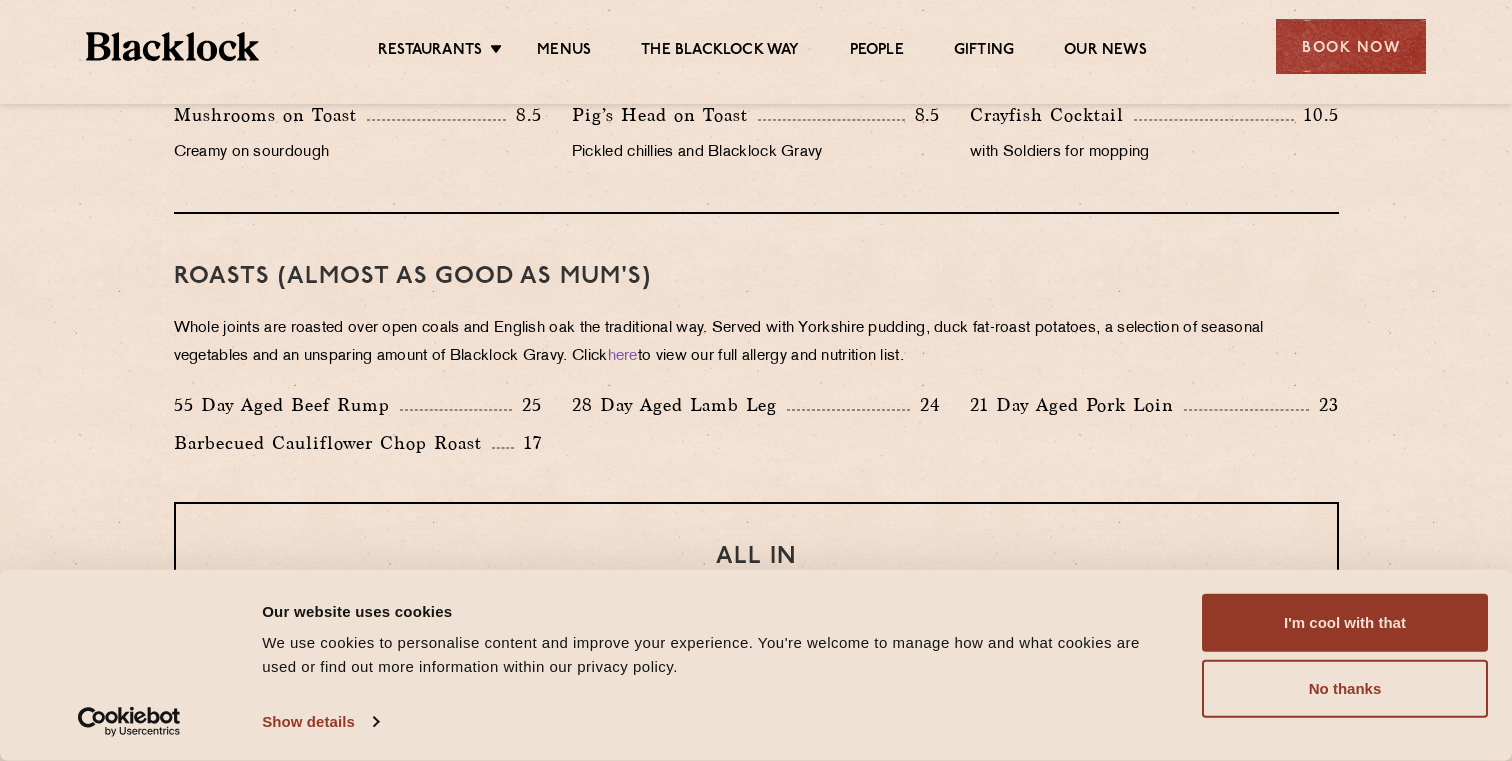 scroll, scrollTop: 1332, scrollLeft: 0, axis: vertical 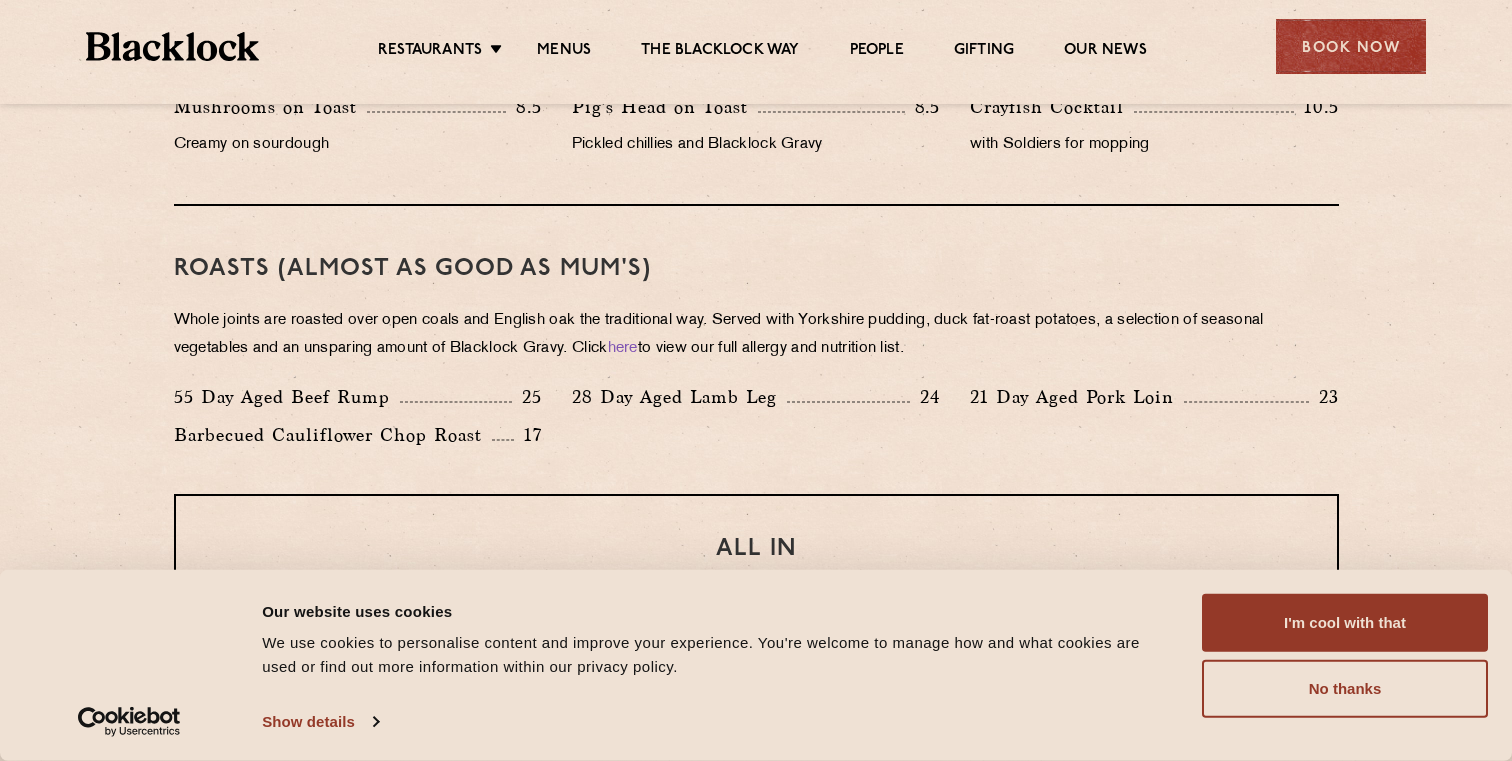 drag, startPoint x: 775, startPoint y: 294, endPoint x: 959, endPoint y: 343, distance: 190.4127 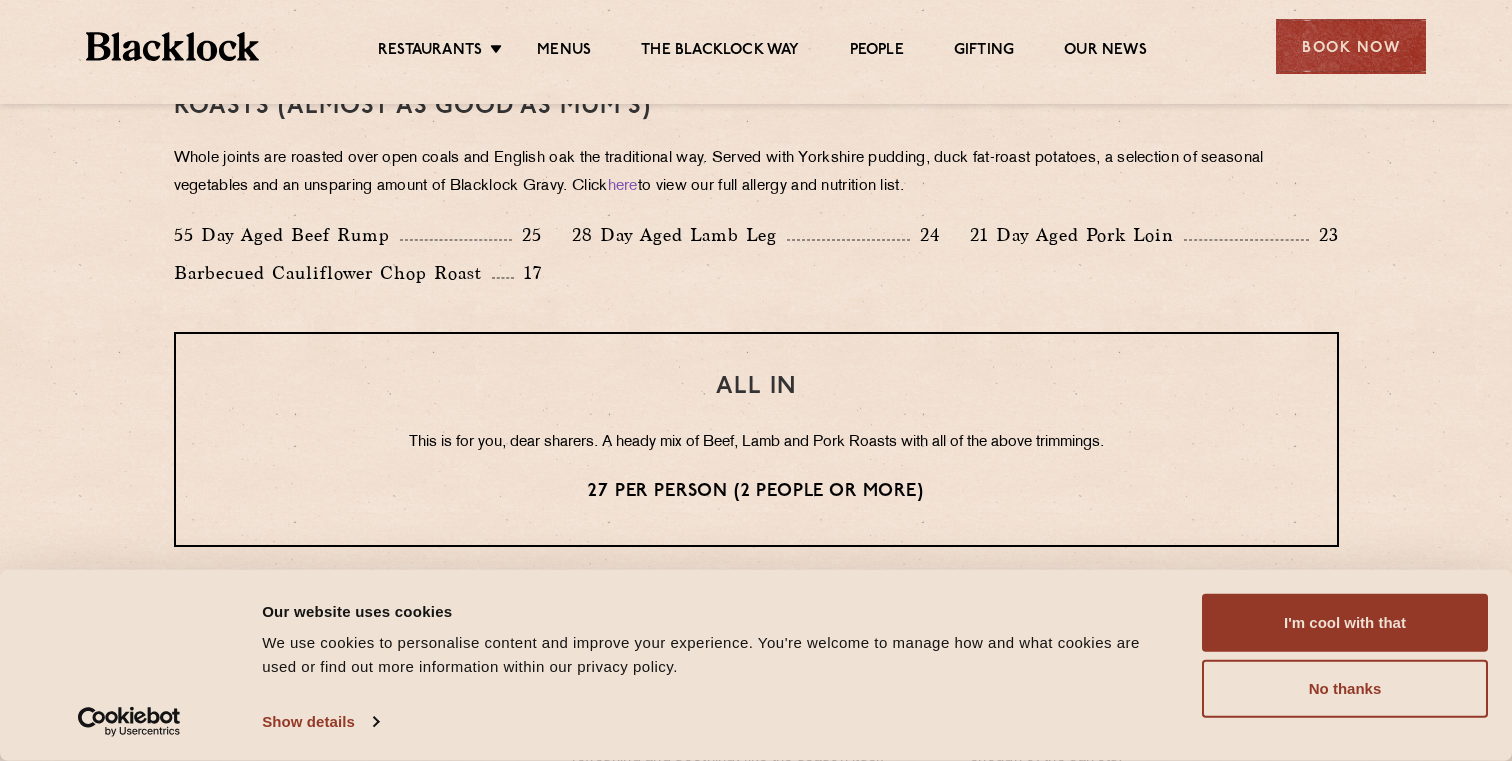 scroll, scrollTop: 1492, scrollLeft: 0, axis: vertical 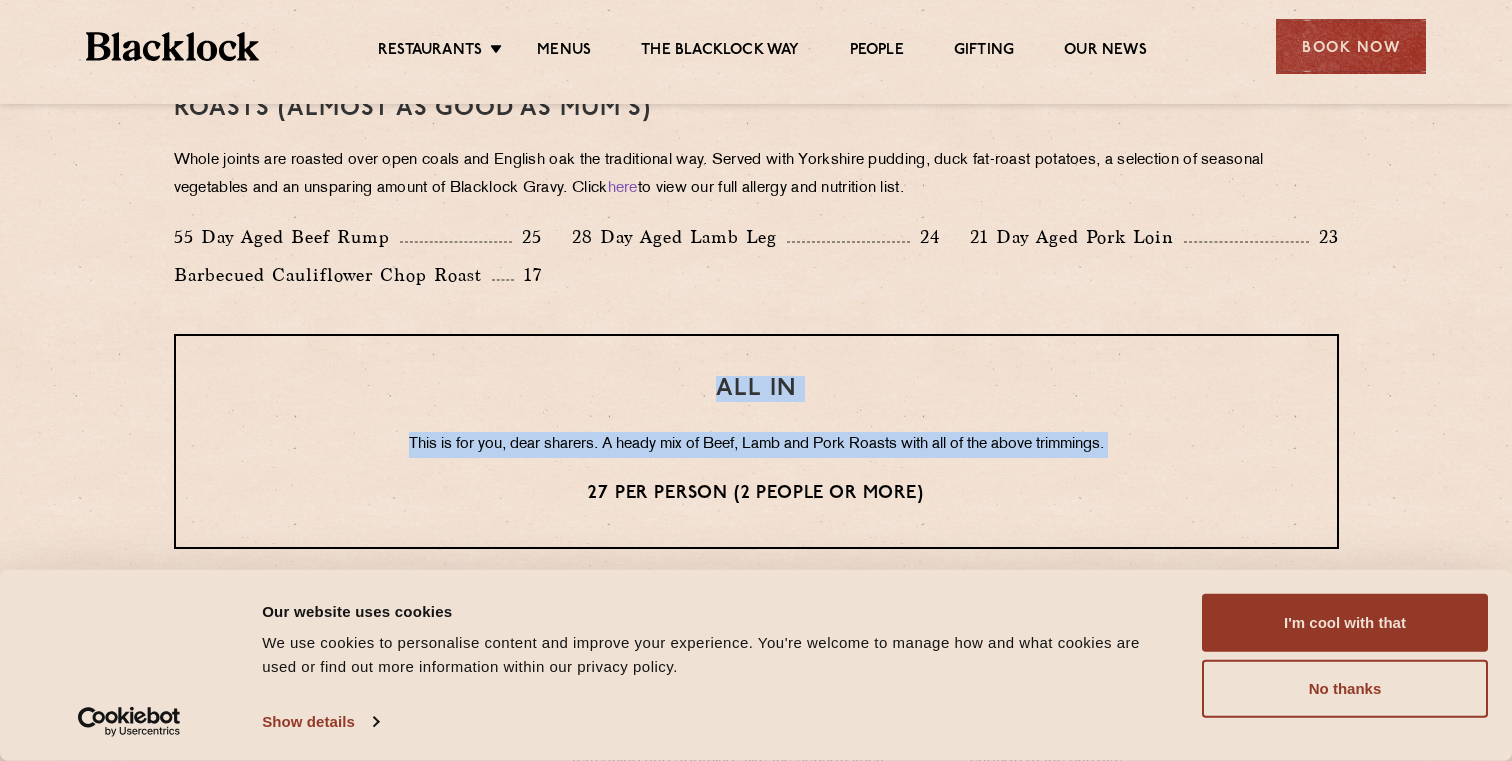 drag, startPoint x: 830, startPoint y: 344, endPoint x: 993, endPoint y: 463, distance: 201.81674 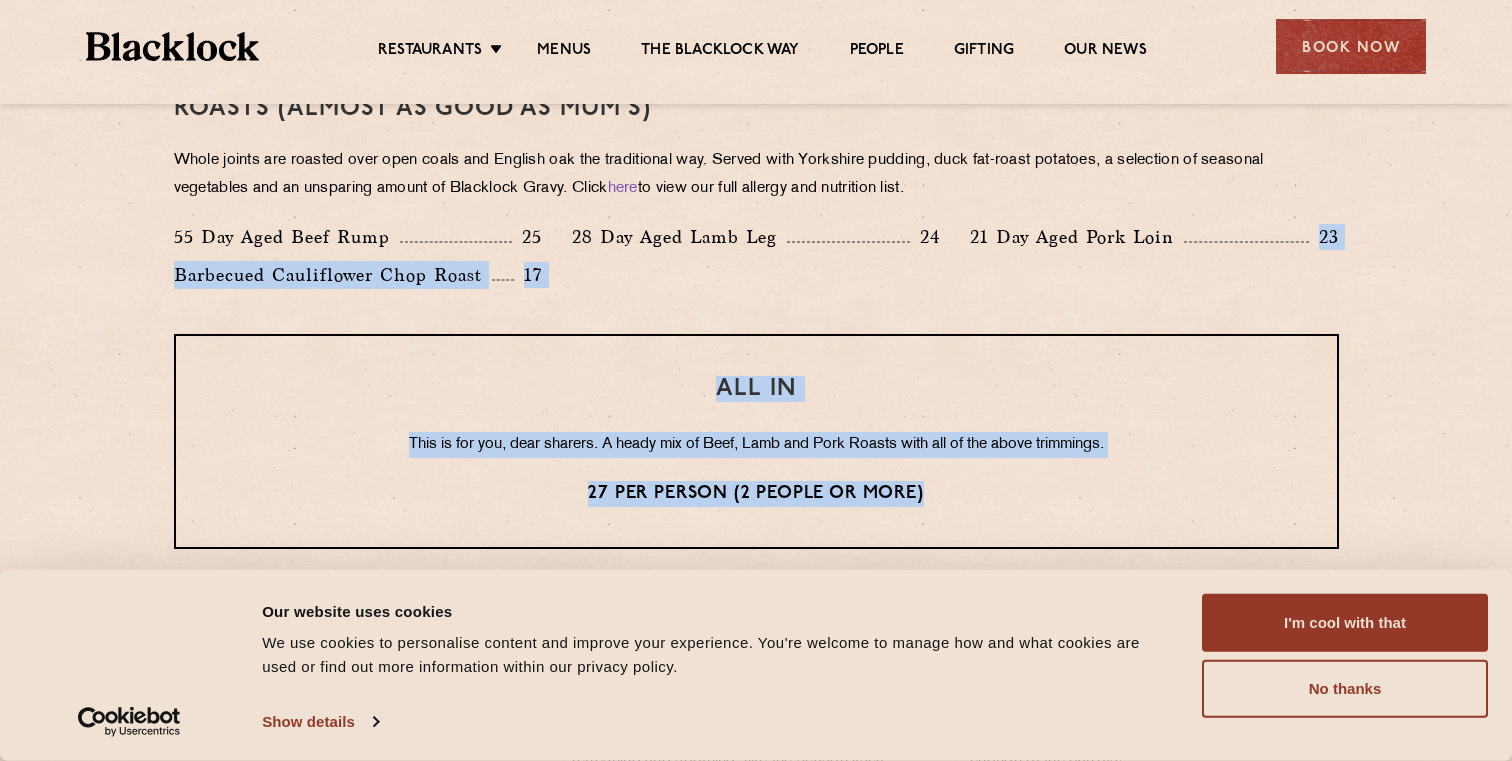 drag, startPoint x: 991, startPoint y: 499, endPoint x: 970, endPoint y: 325, distance: 175.26266 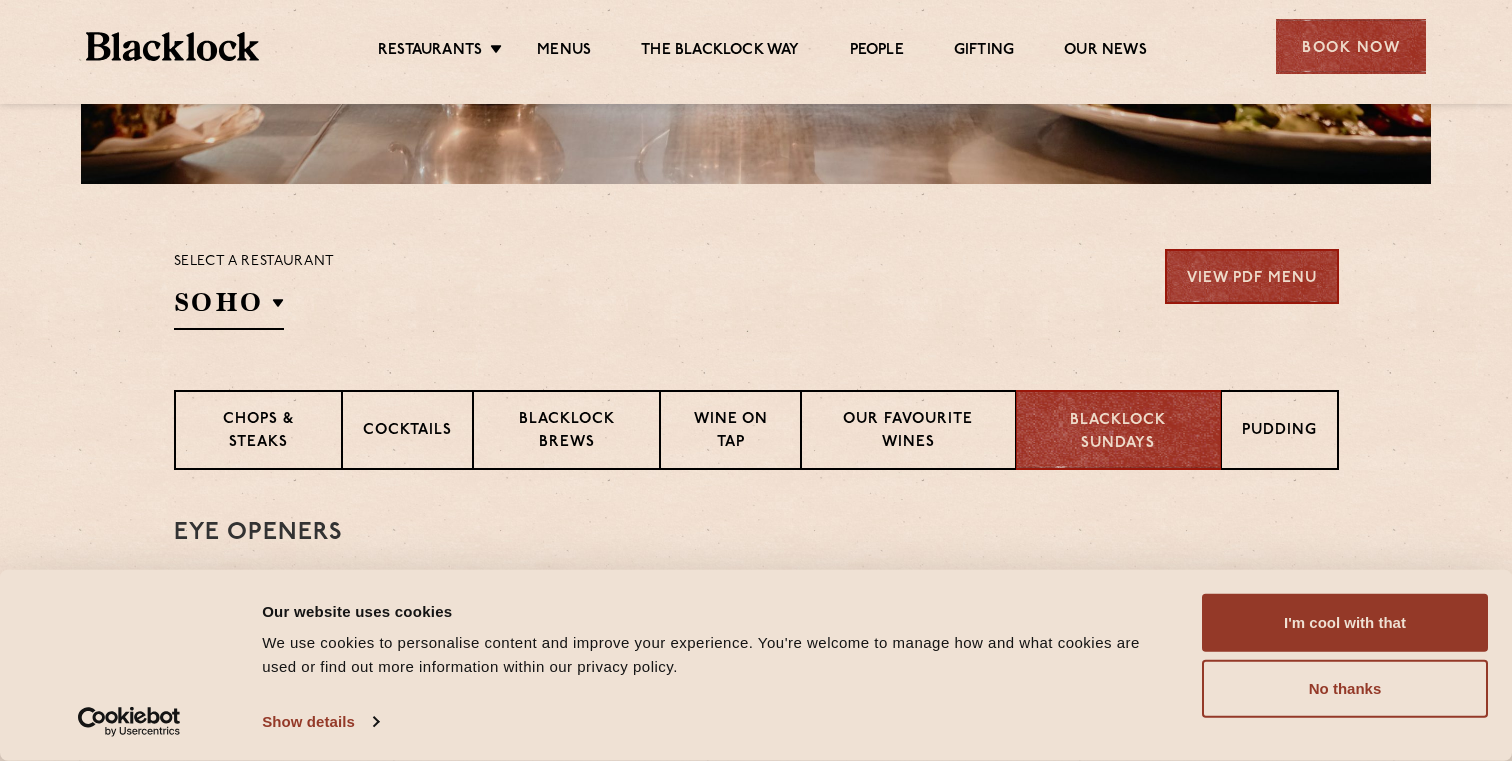 scroll, scrollTop: 625, scrollLeft: 0, axis: vertical 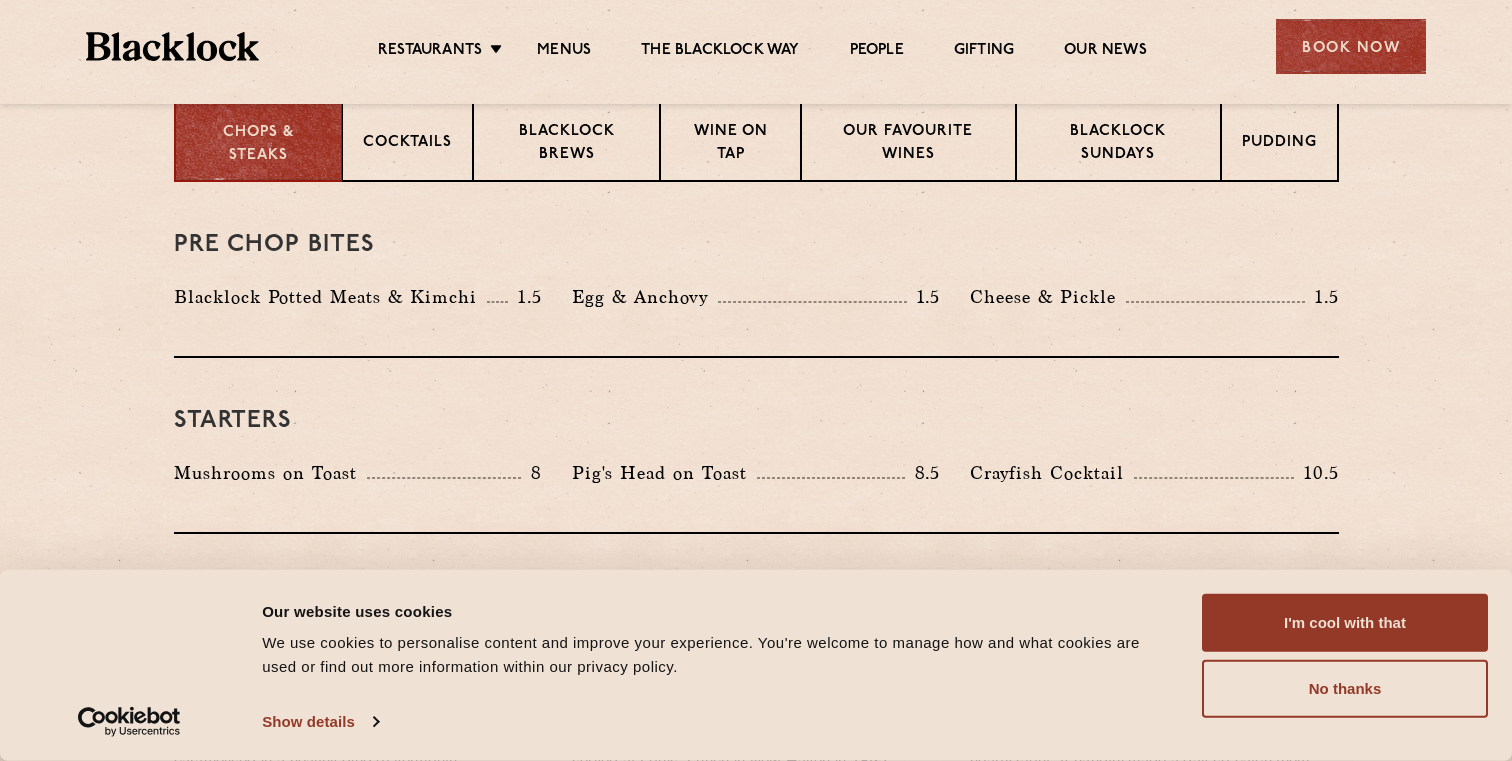 click on "Book Now" at bounding box center (1351, 46) 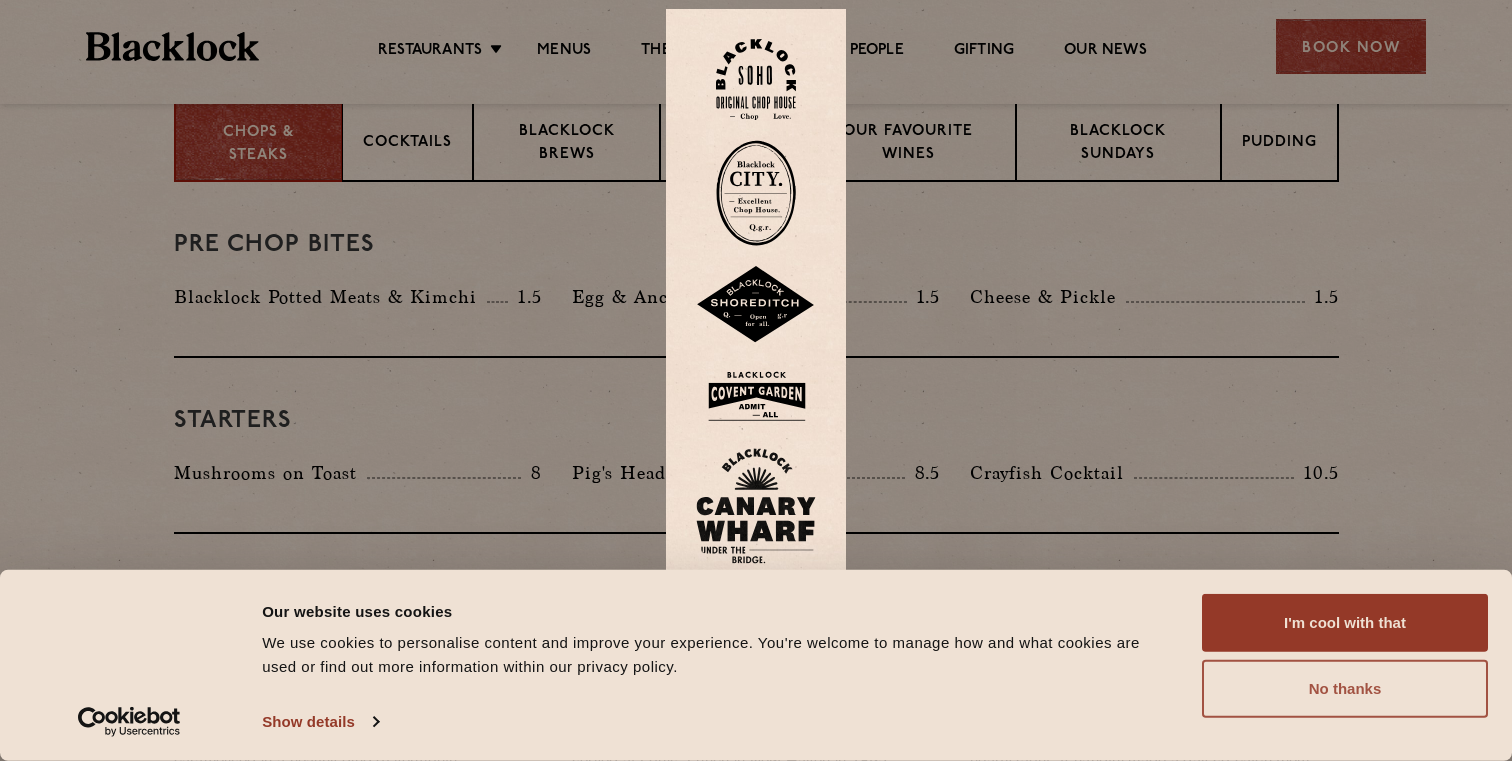 click on "No thanks" at bounding box center [1345, 689] 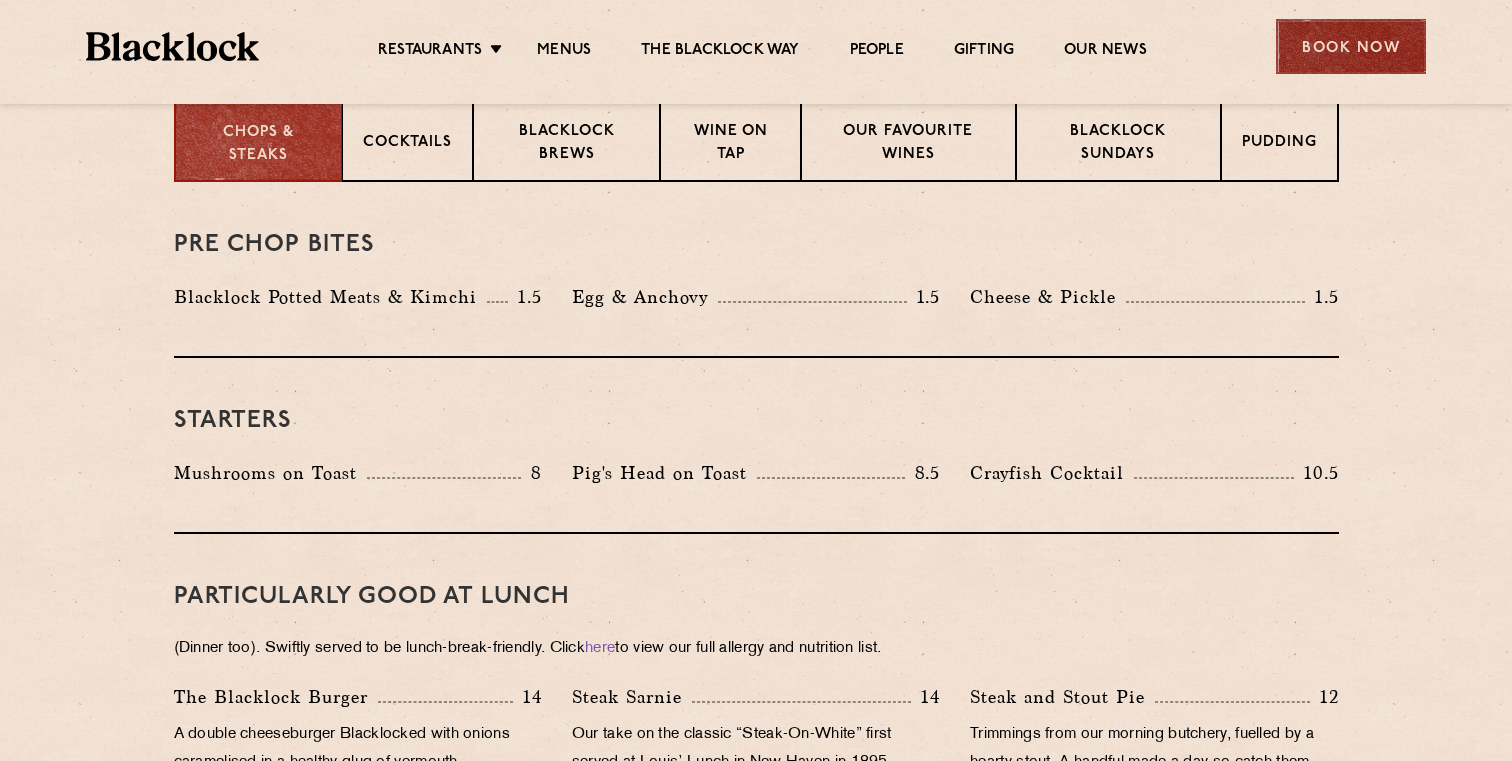 click on "Book Now" at bounding box center (1351, 46) 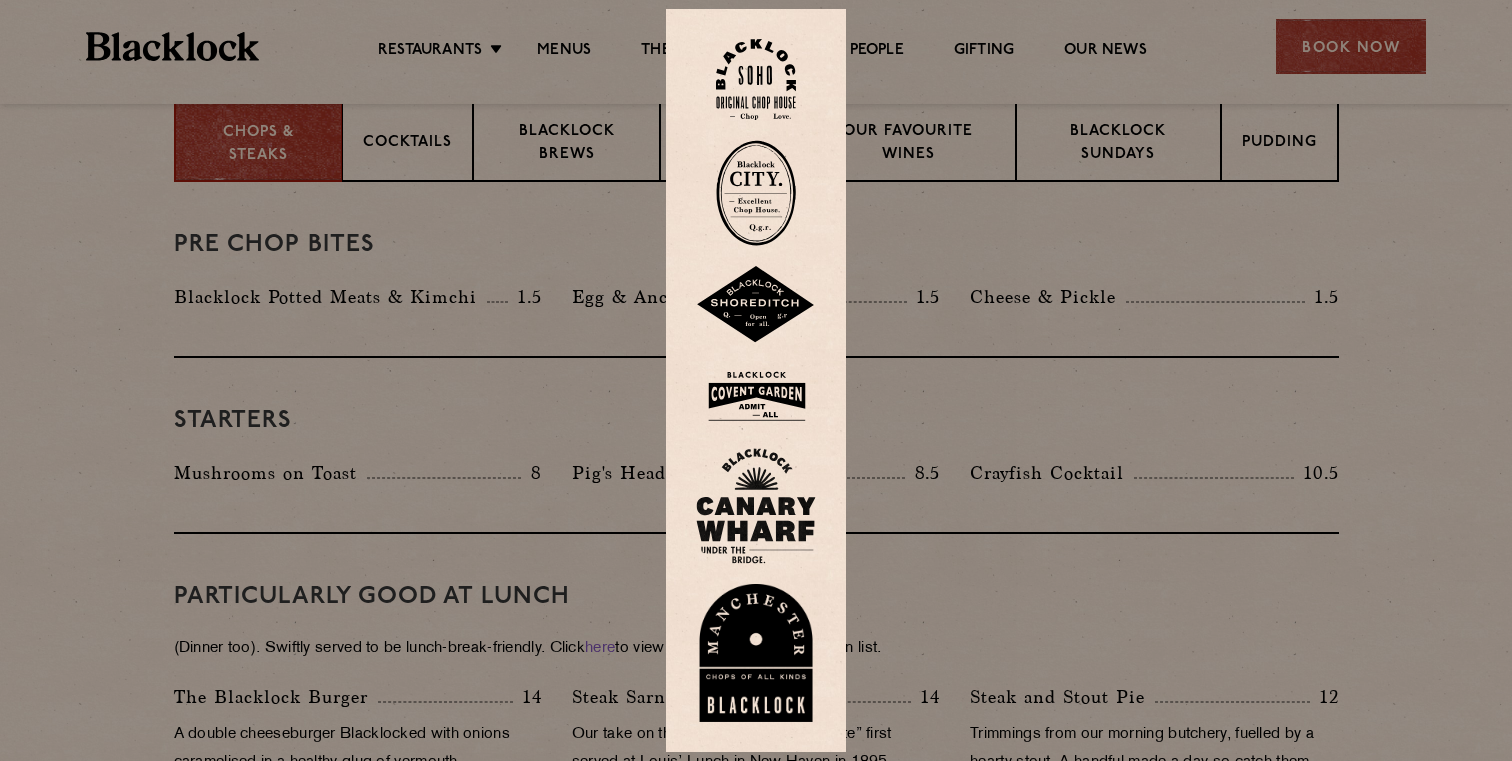 click at bounding box center (756, 79) 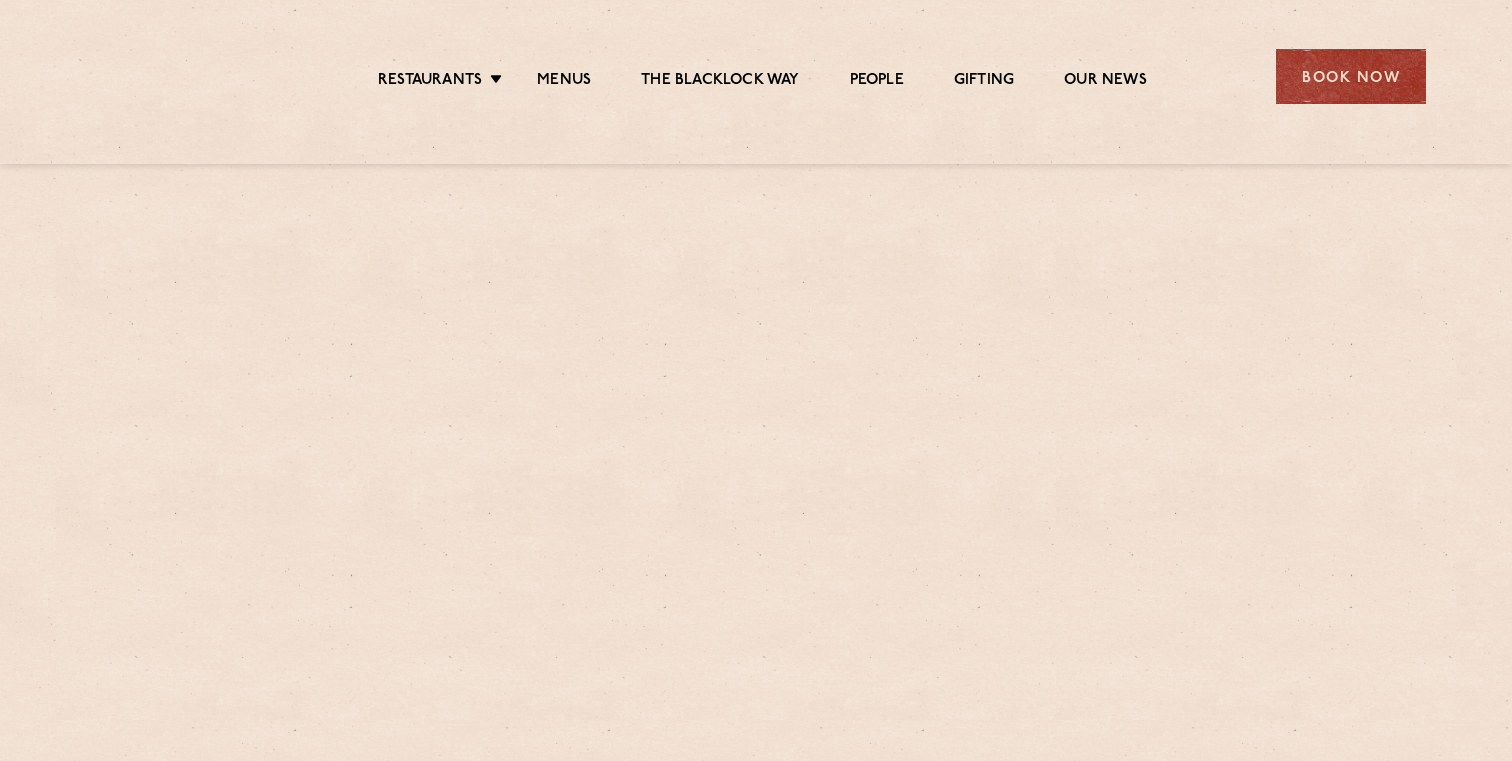 scroll, scrollTop: 0, scrollLeft: 0, axis: both 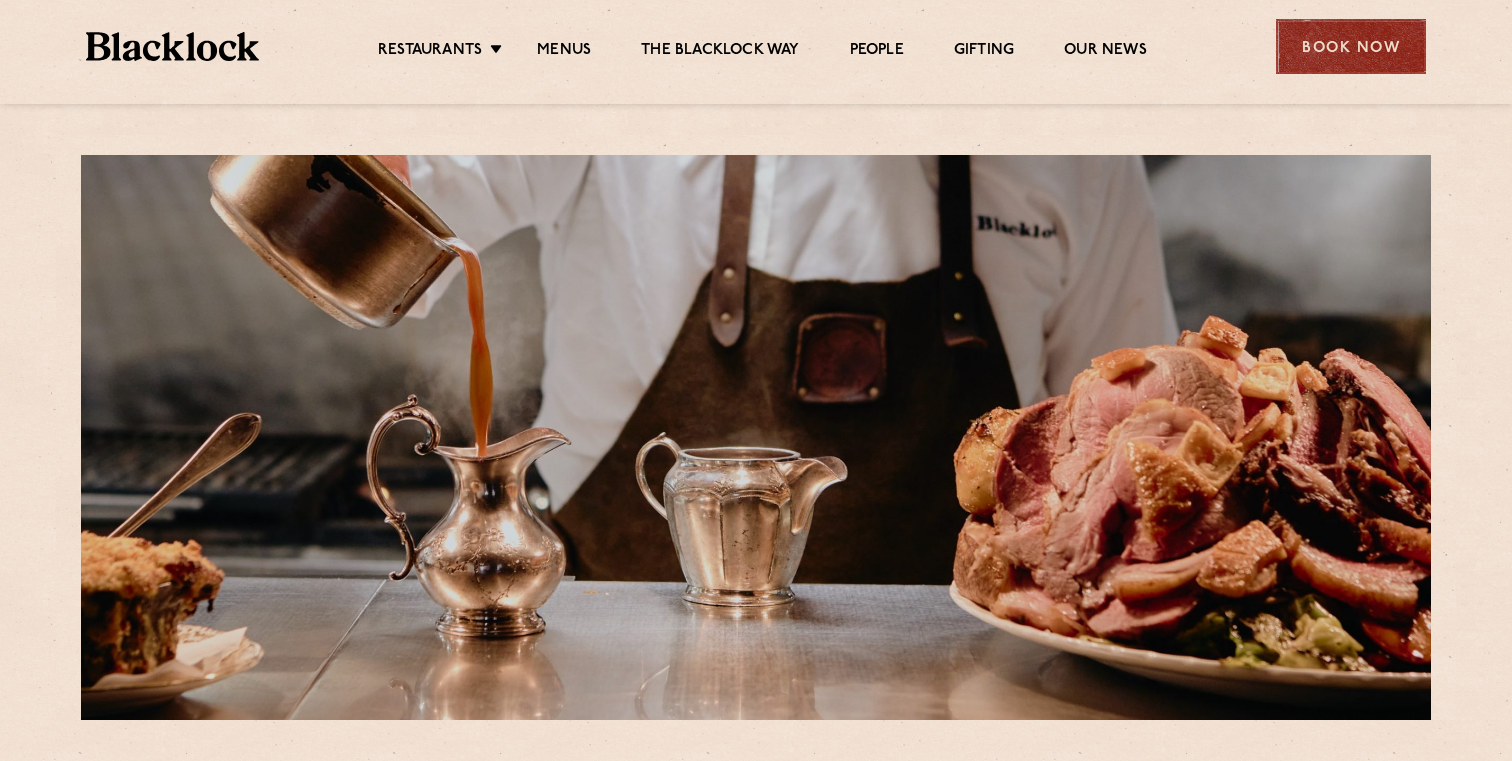 click on "Book Now" at bounding box center [1351, 46] 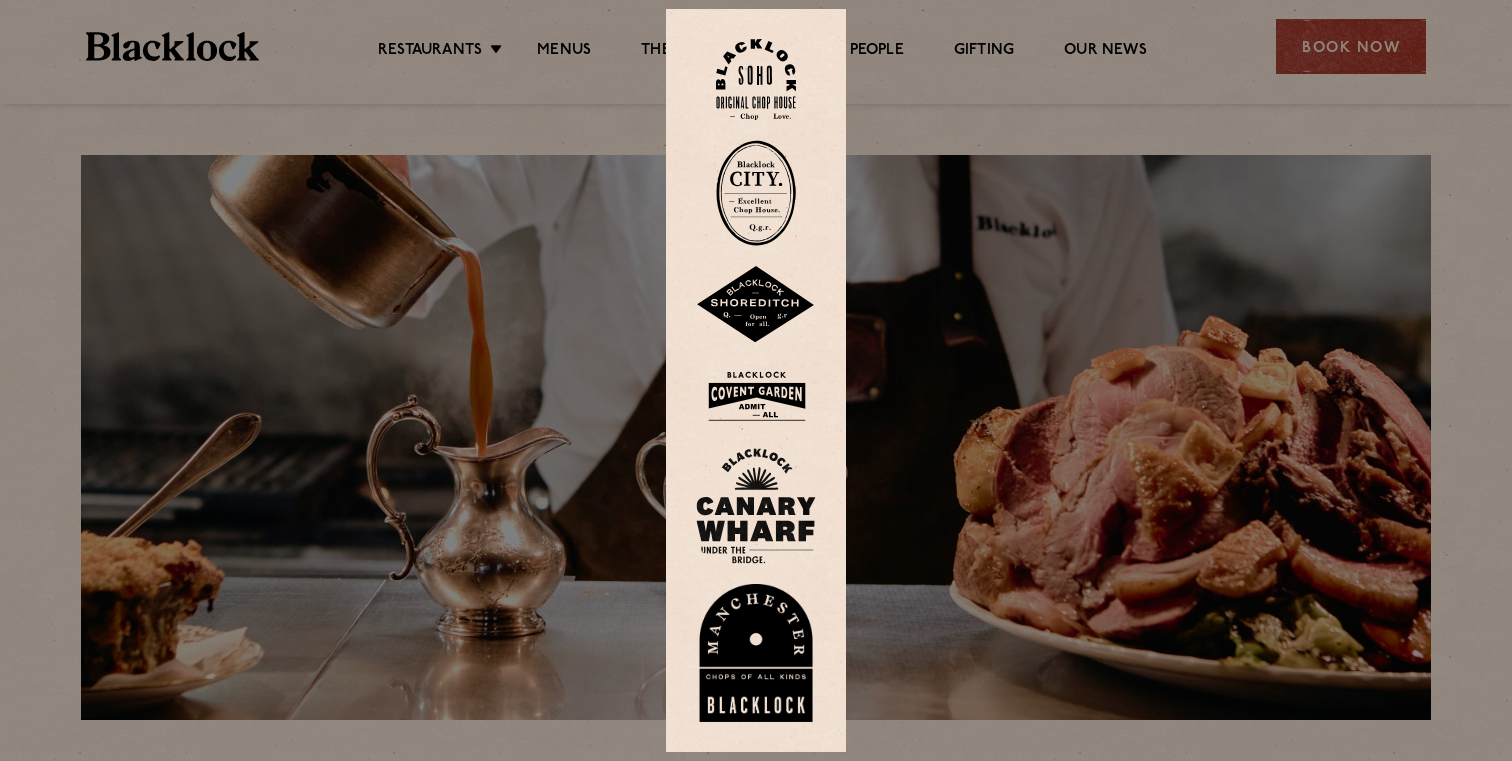 click at bounding box center [756, 396] 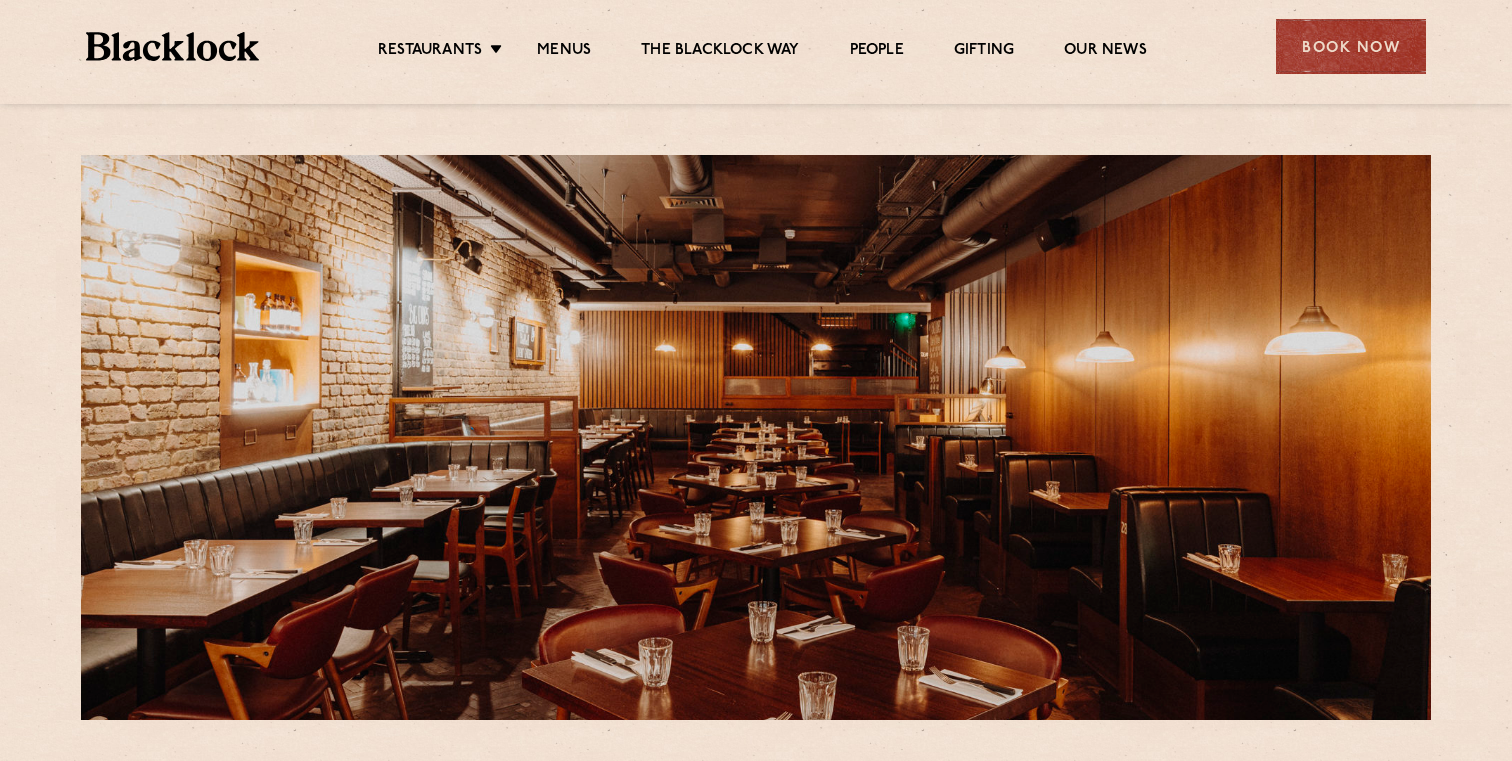 scroll, scrollTop: 0, scrollLeft: 0, axis: both 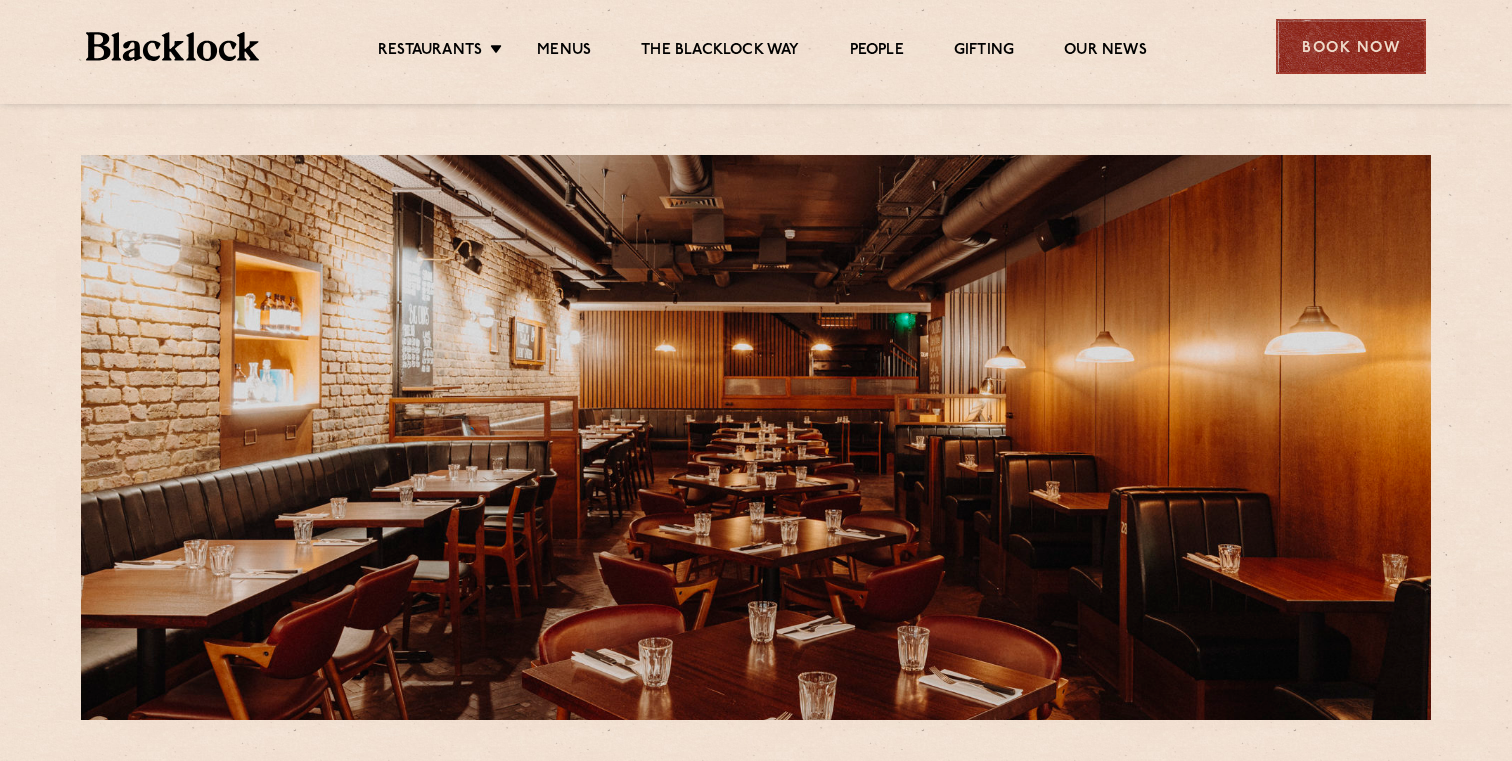 click on "Book Now" at bounding box center (1351, 46) 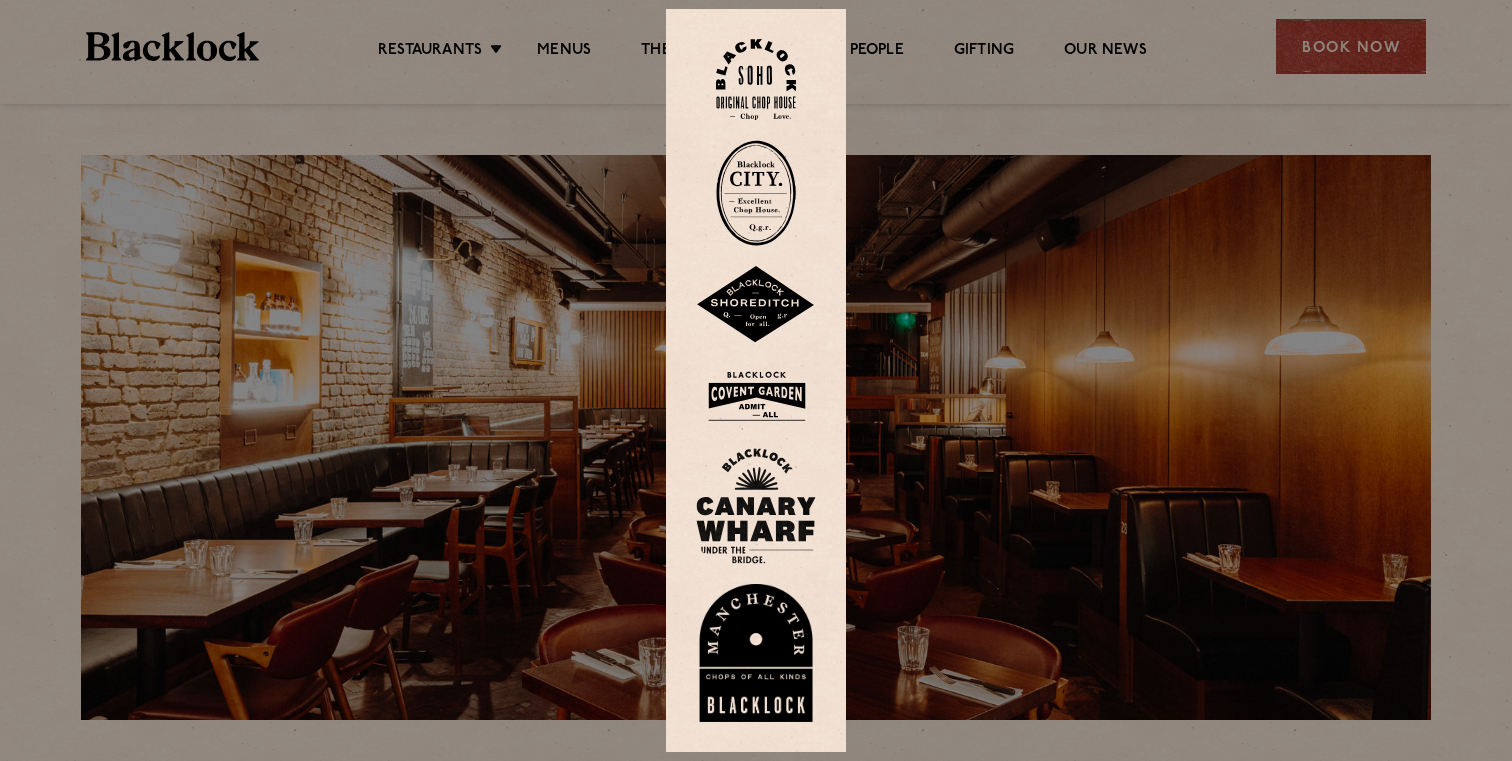 click at bounding box center [756, 380] 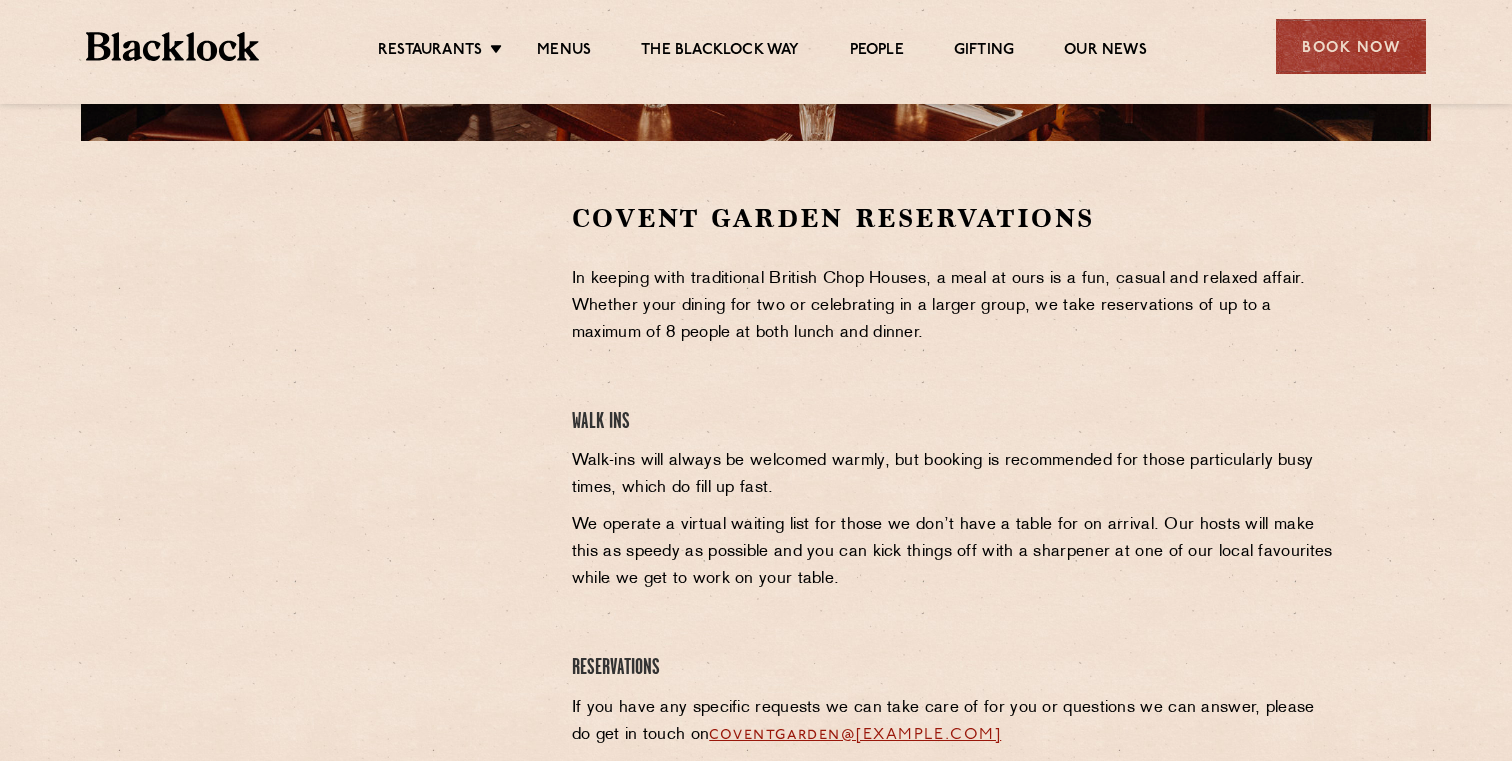 scroll, scrollTop: 0, scrollLeft: 0, axis: both 